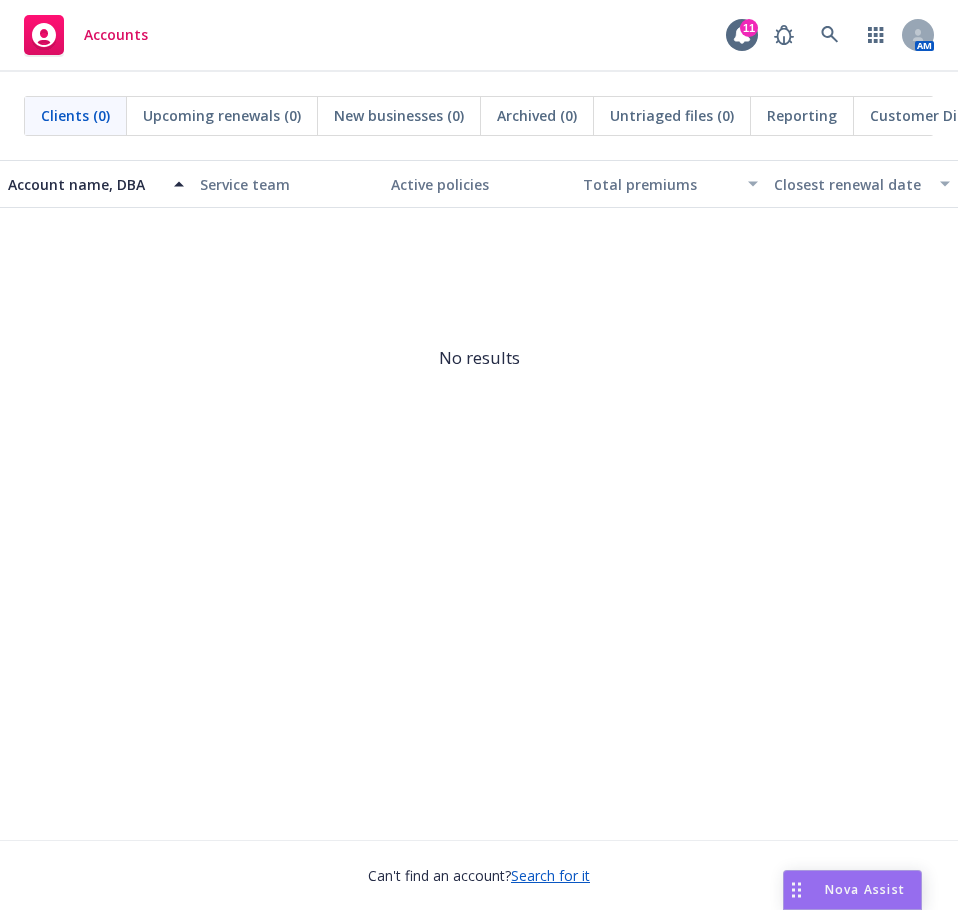 scroll, scrollTop: 0, scrollLeft: 0, axis: both 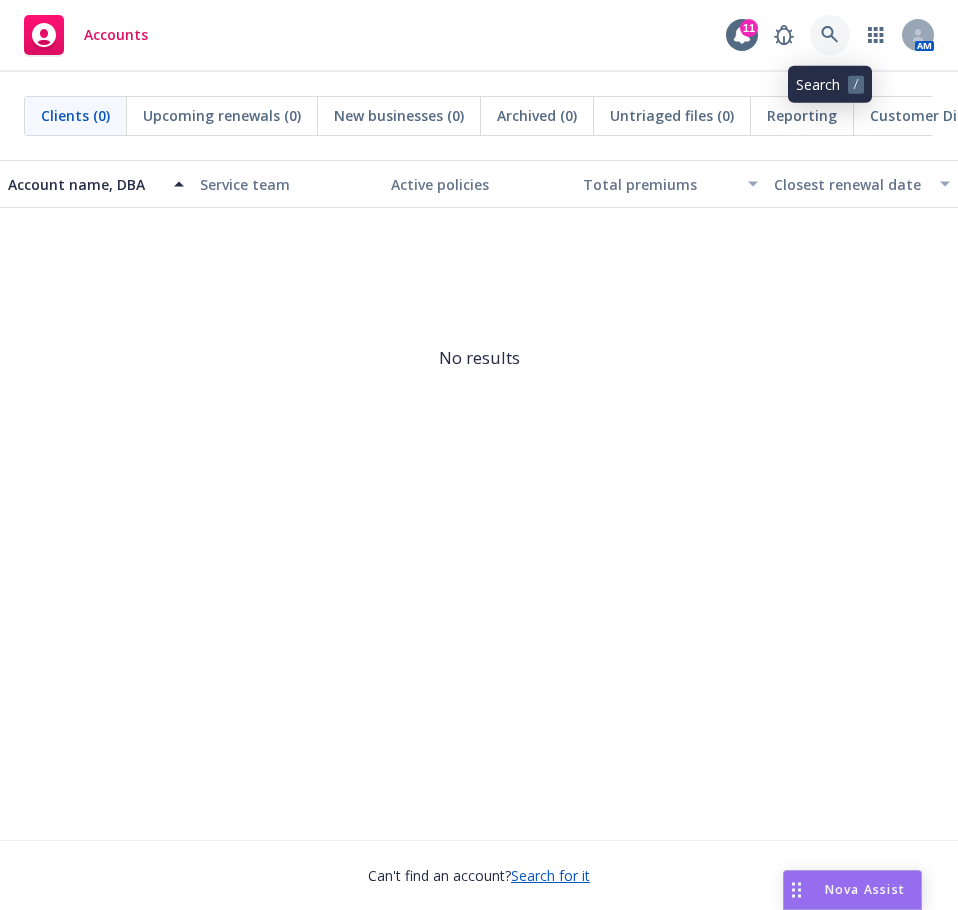click 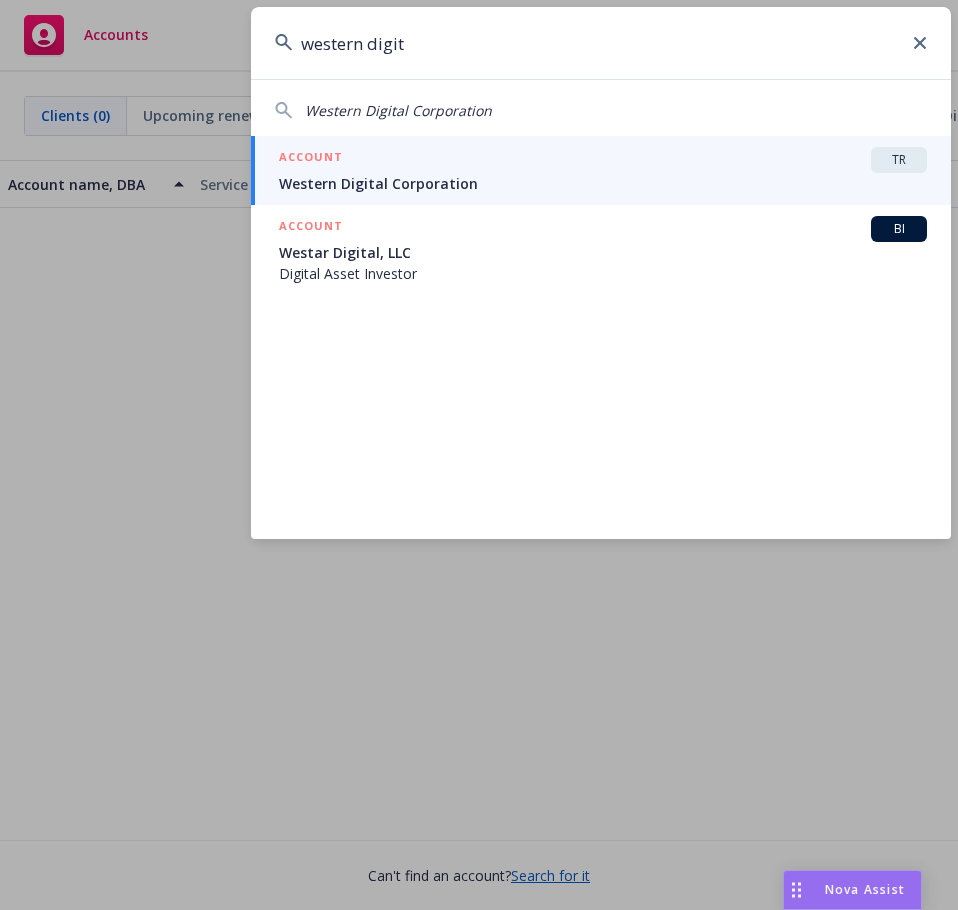 type on "western digit" 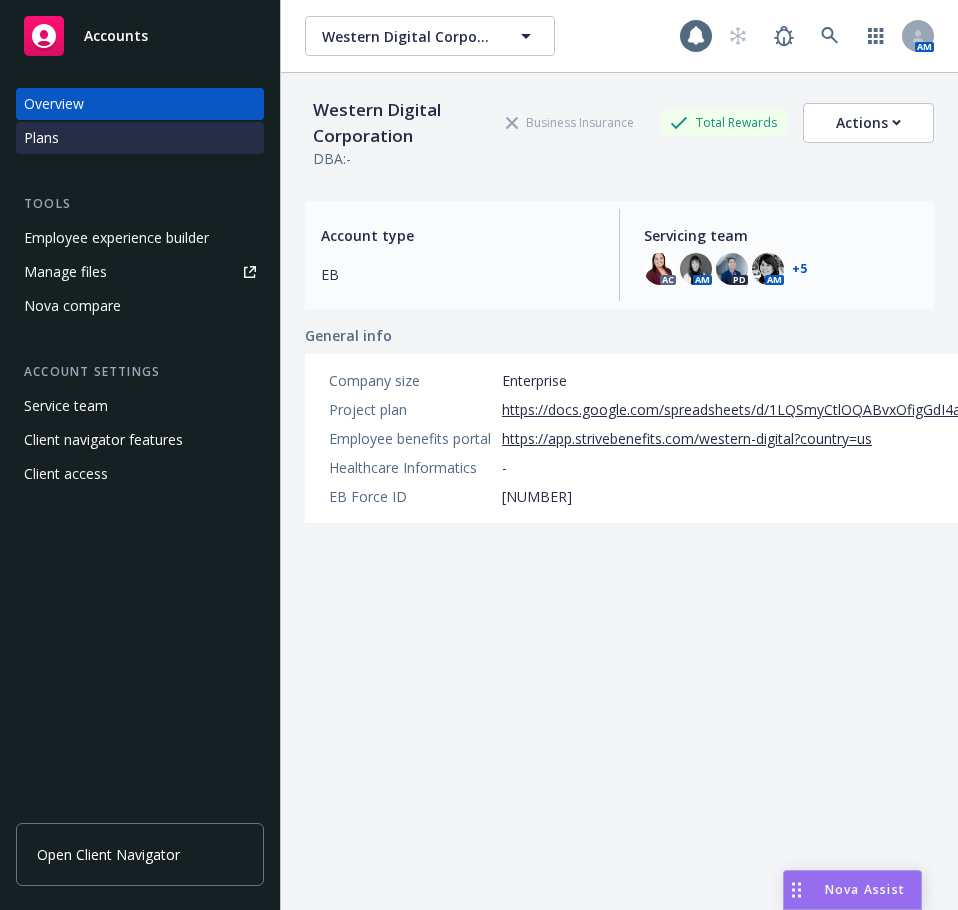 click on "Plans" at bounding box center [140, 138] 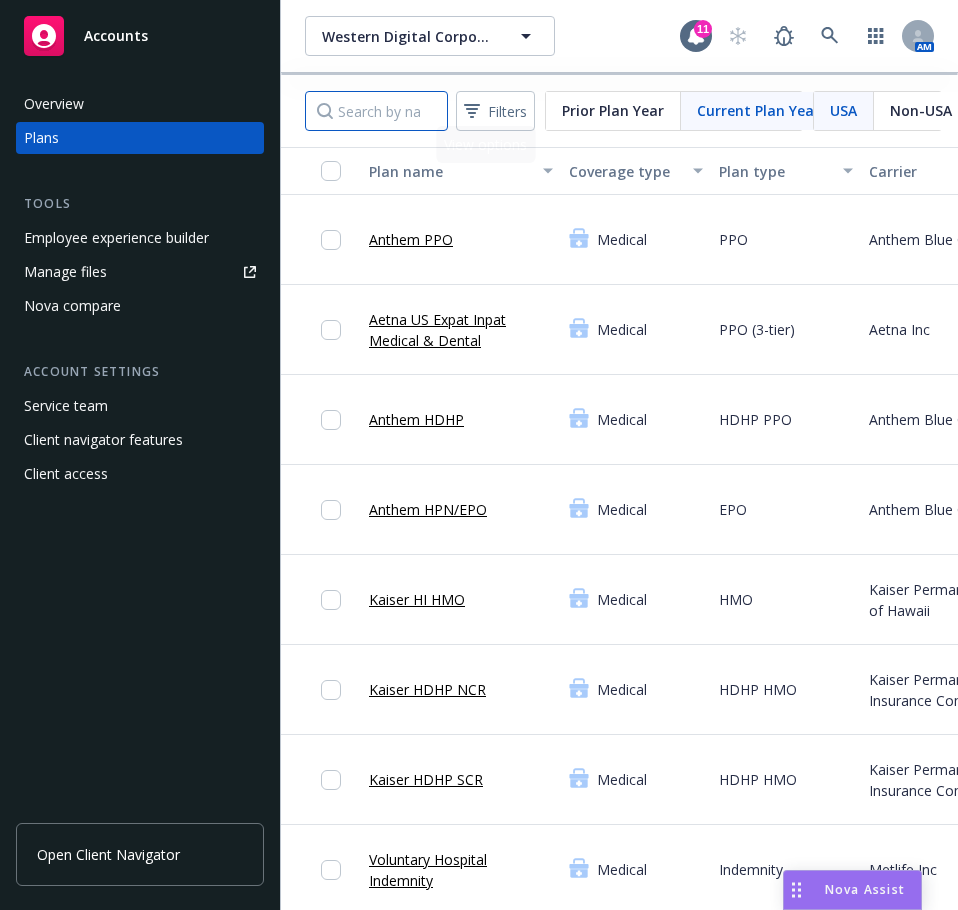 click at bounding box center (376, 111) 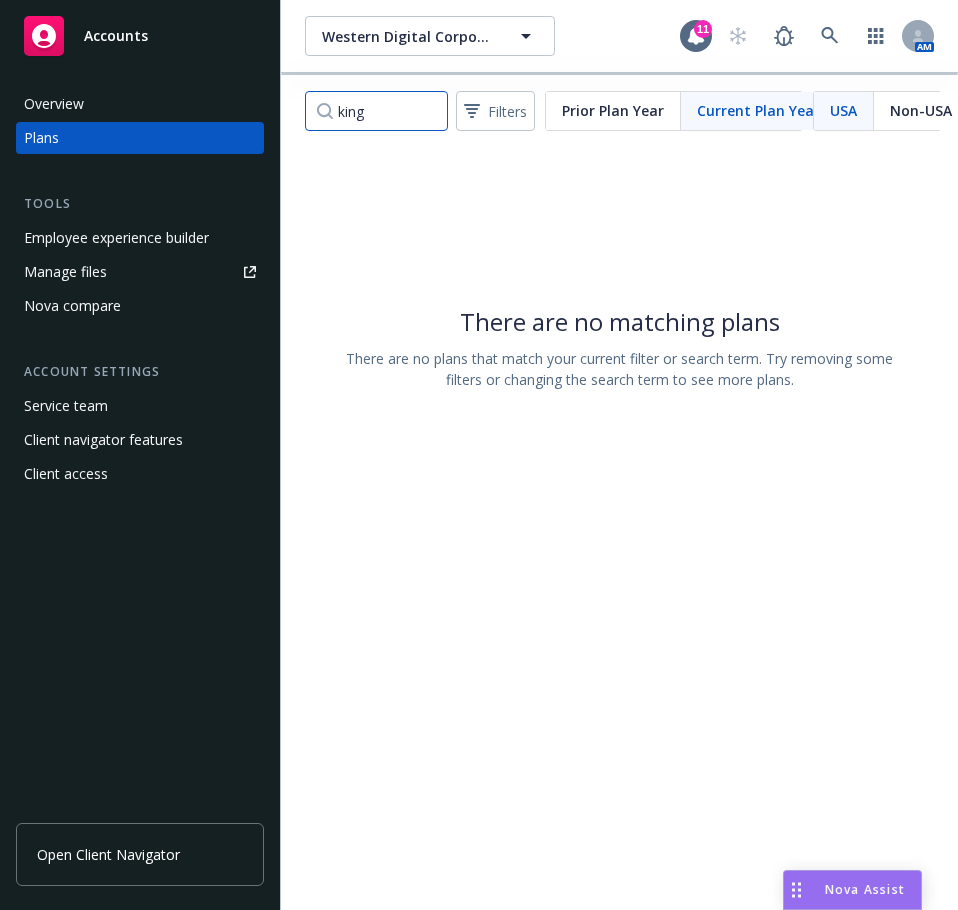 type on "king" 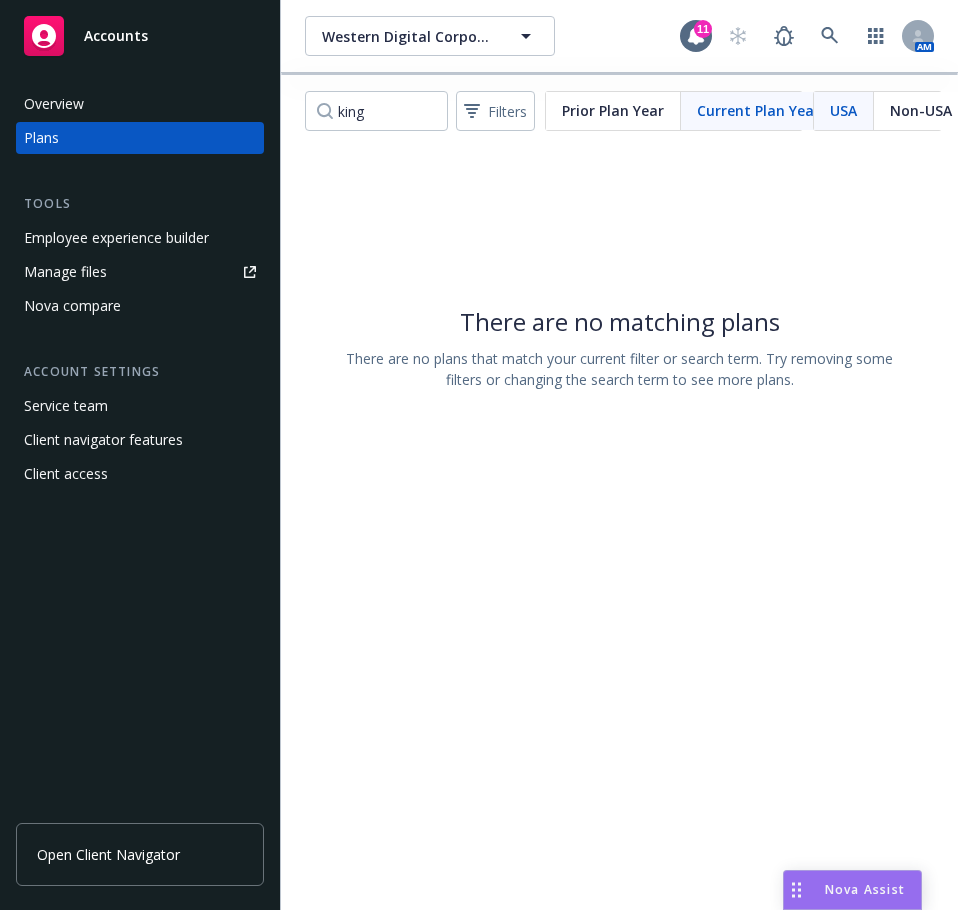 click on "Non-USA" at bounding box center [921, 111] 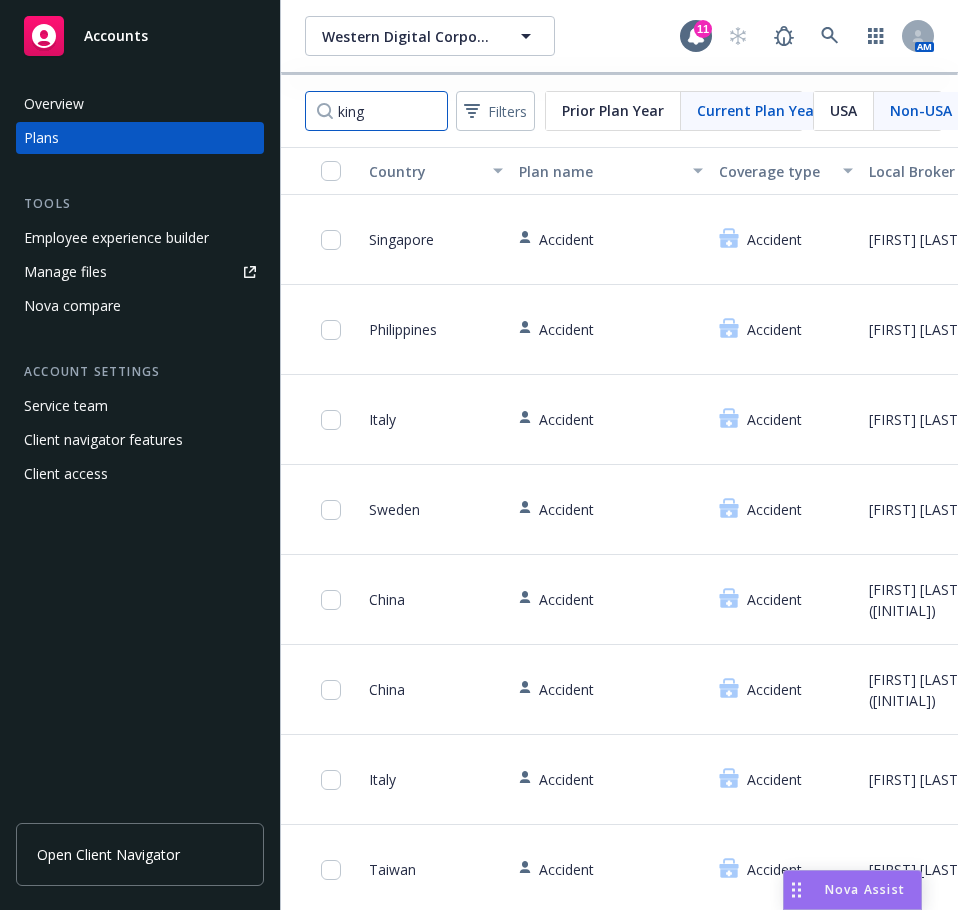 click on "king" at bounding box center [376, 111] 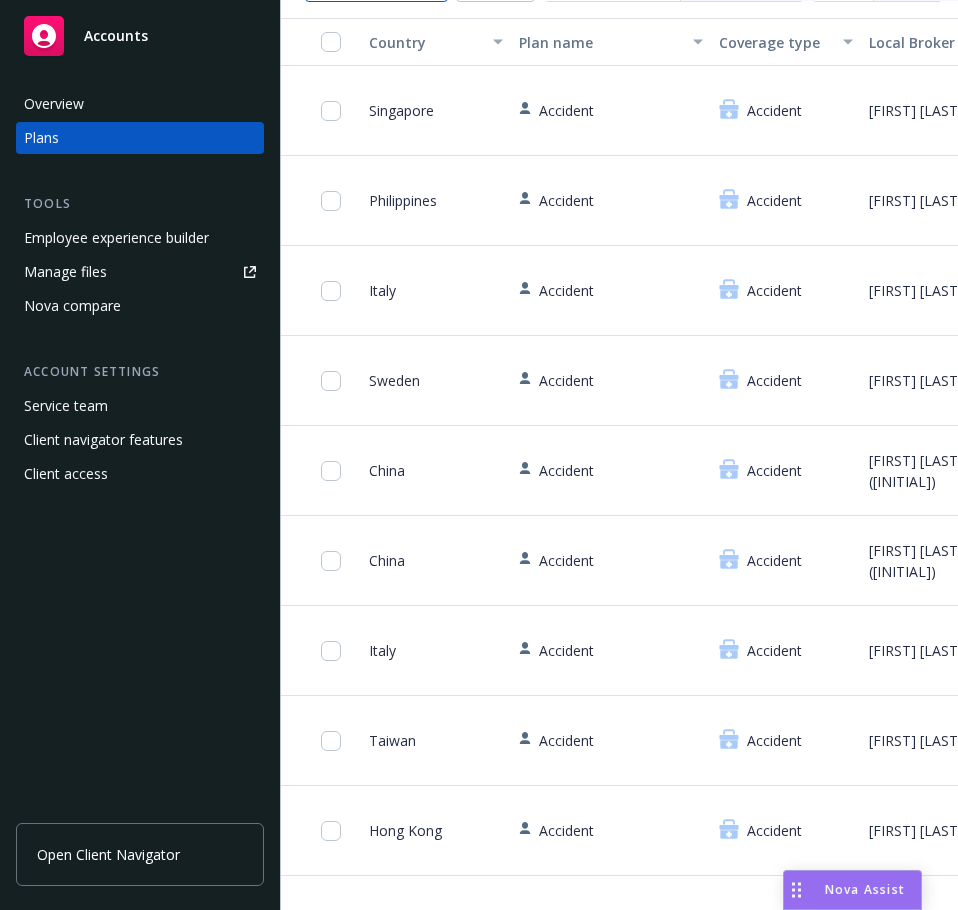 scroll, scrollTop: 0, scrollLeft: 0, axis: both 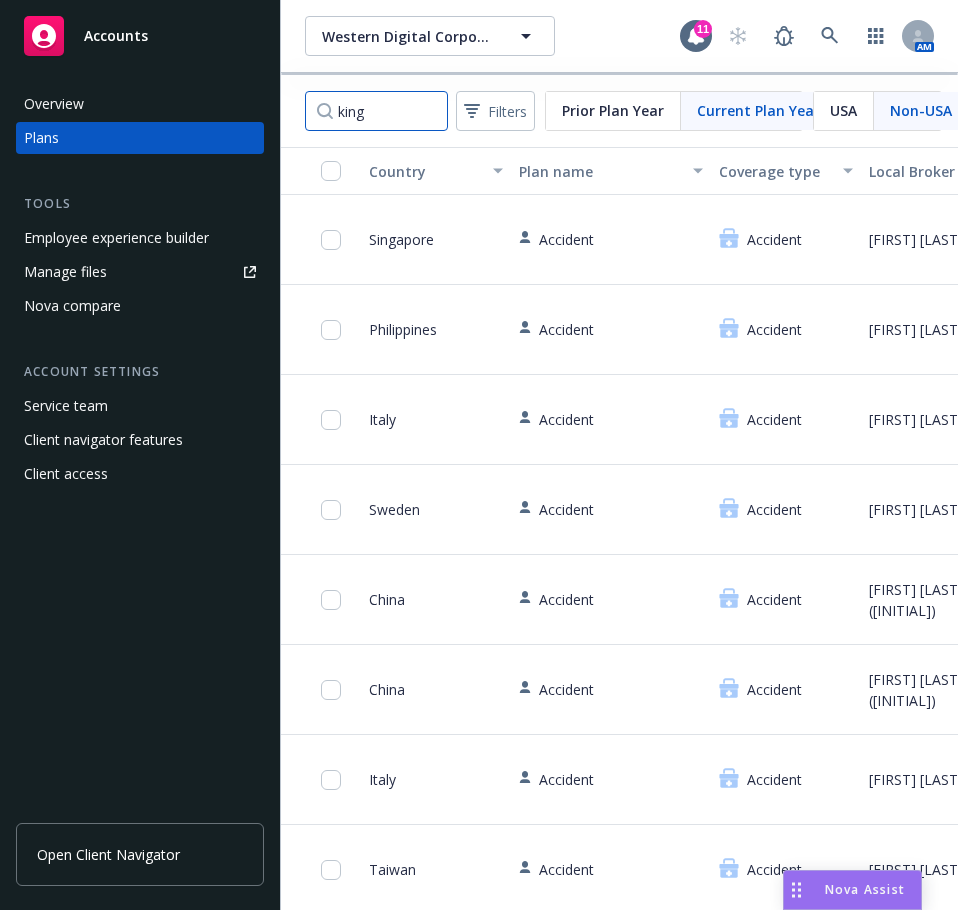 click on "king" at bounding box center (376, 111) 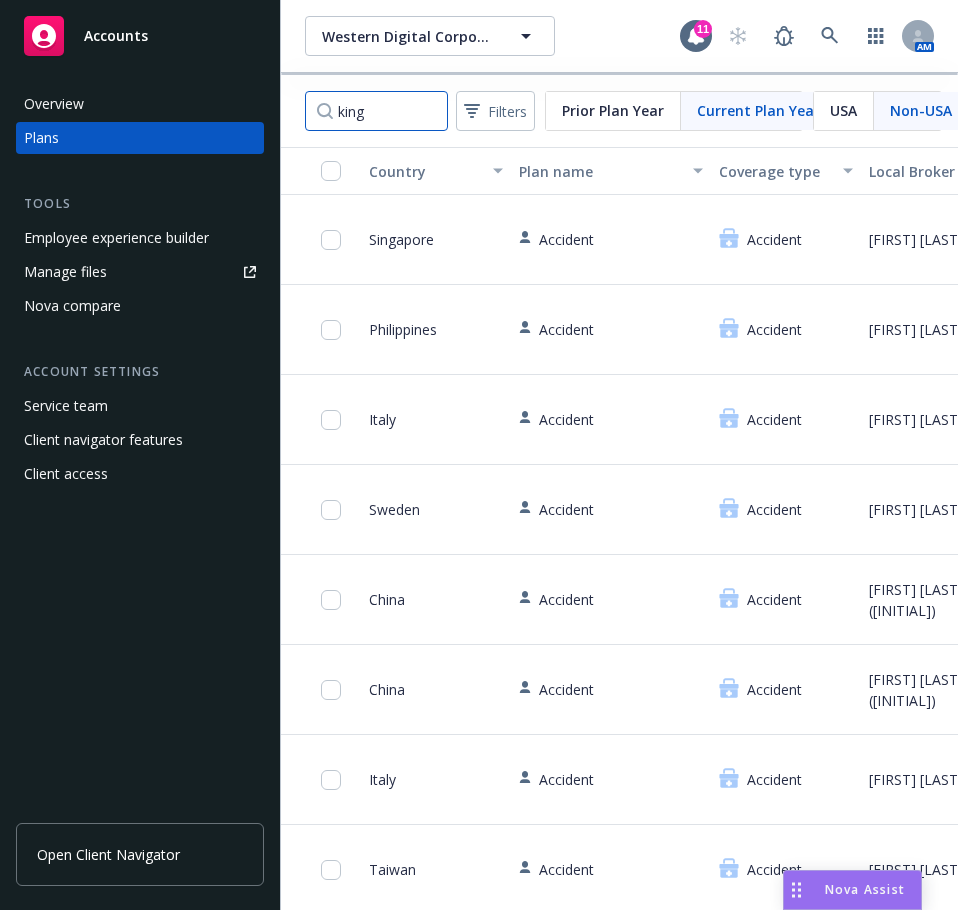 click on "king" at bounding box center [376, 111] 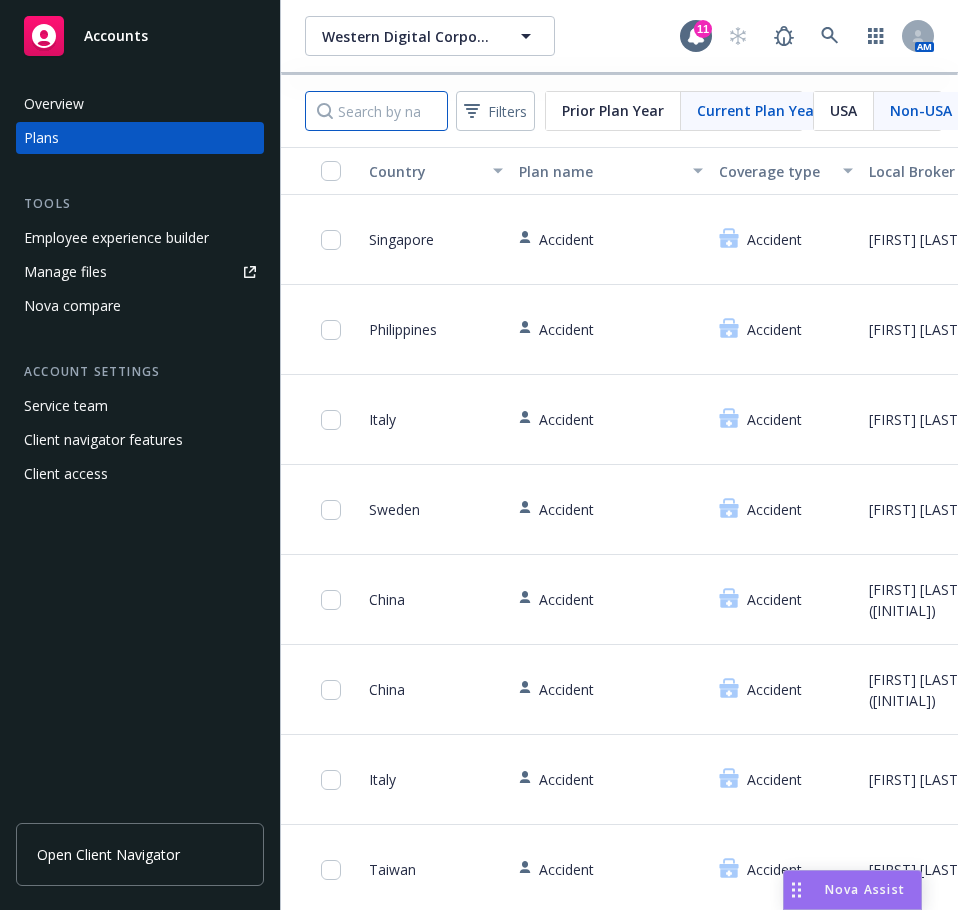 click at bounding box center [376, 111] 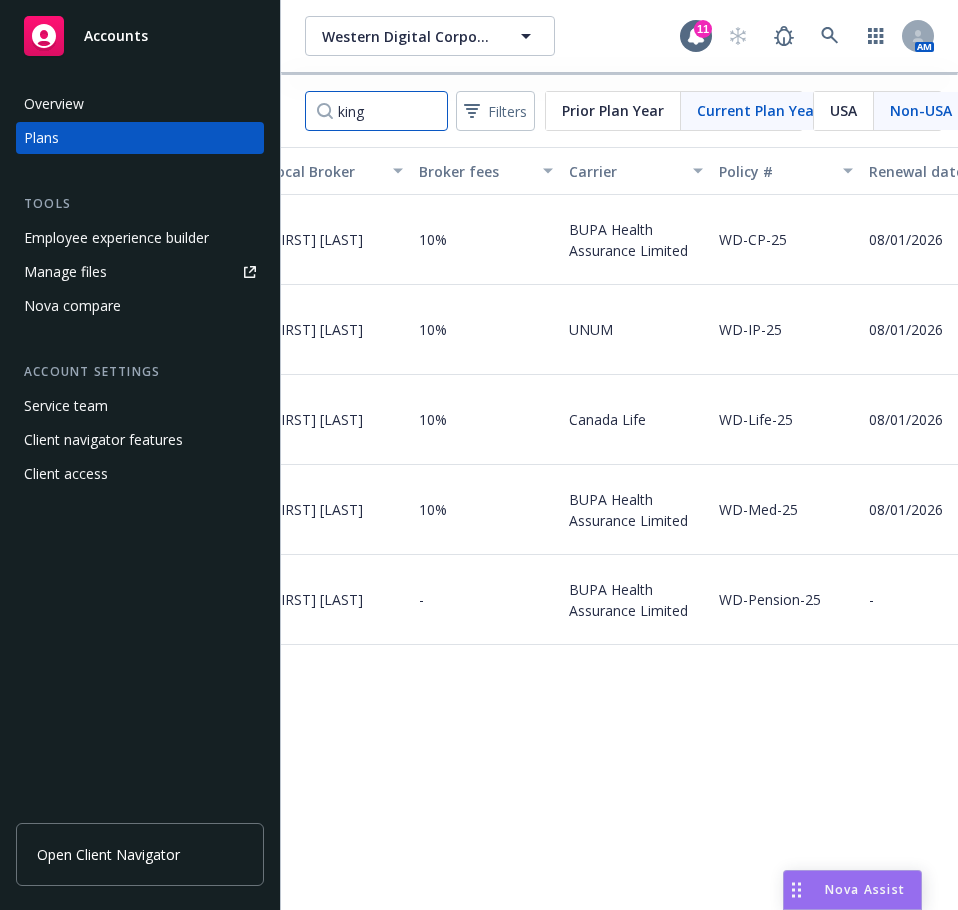 scroll, scrollTop: 0, scrollLeft: 803, axis: horizontal 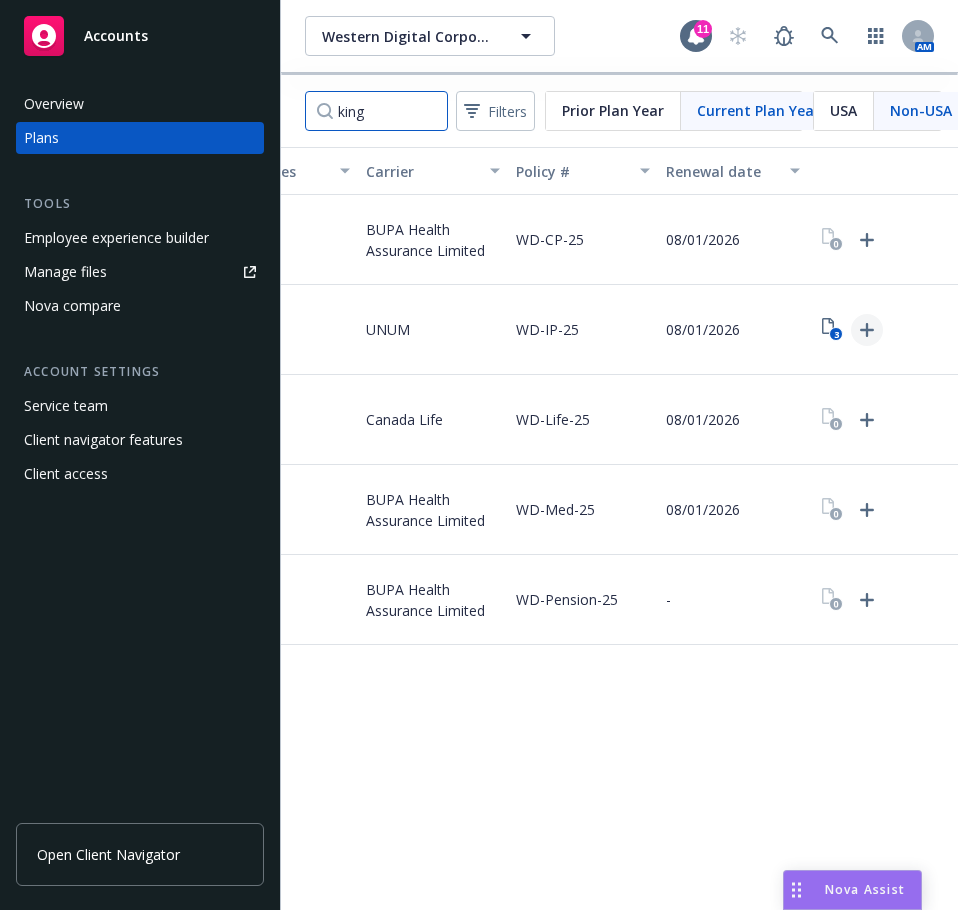 type on "king" 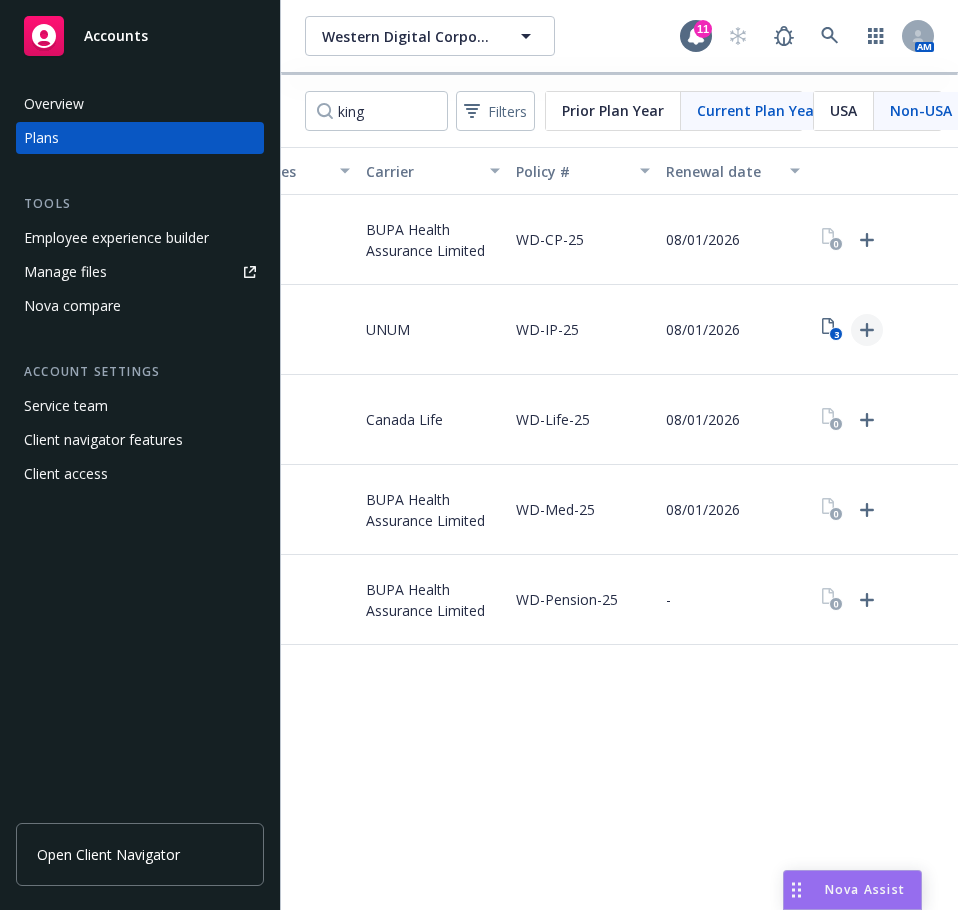 click at bounding box center (867, 330) 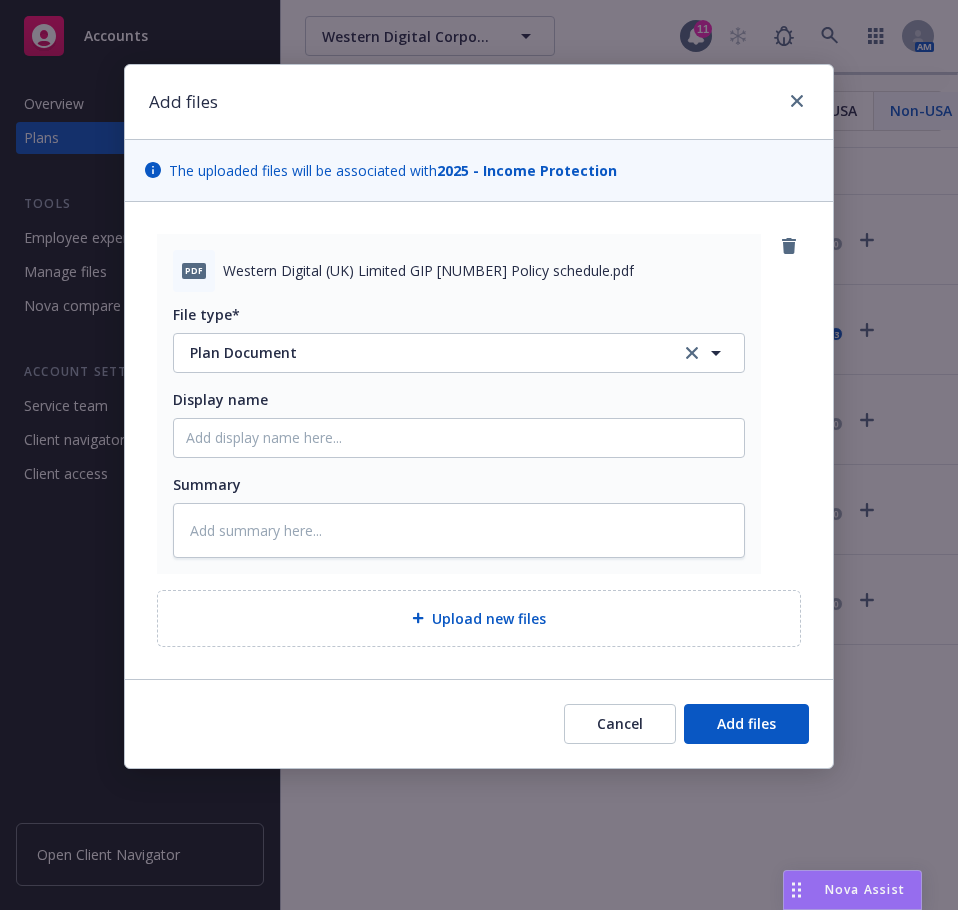 click on "Cancel Add files" at bounding box center [479, 723] 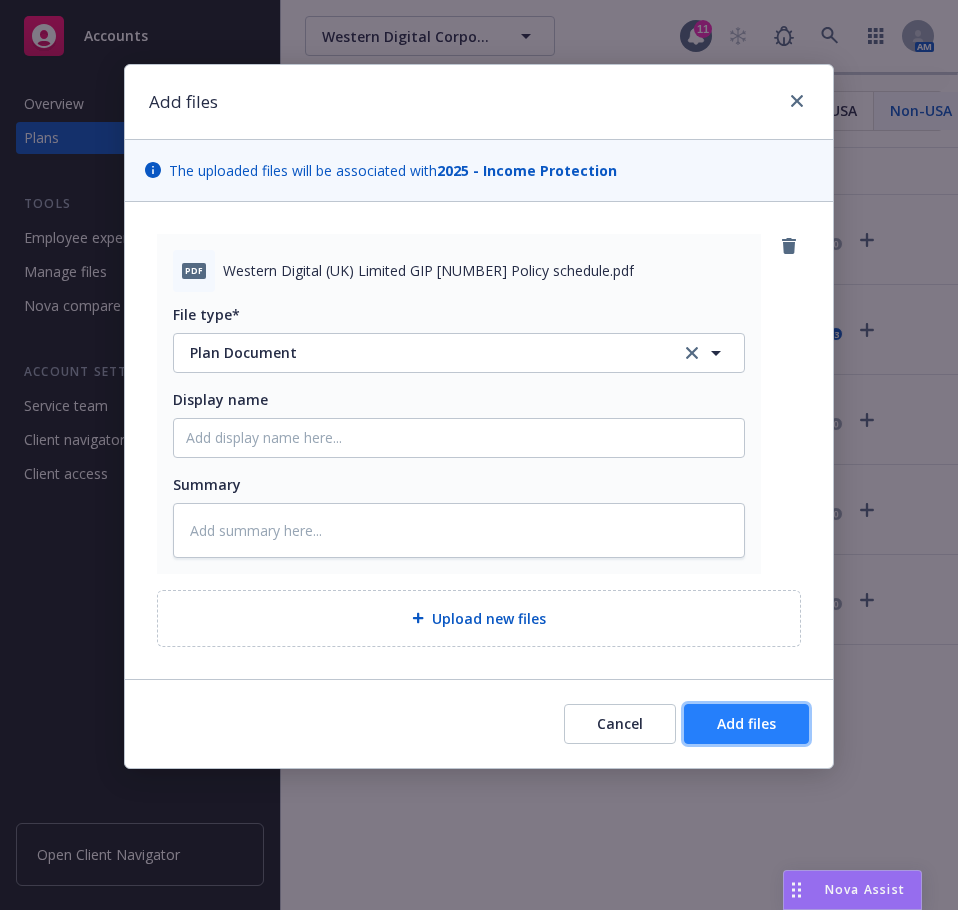 click on "Add files" at bounding box center (746, 723) 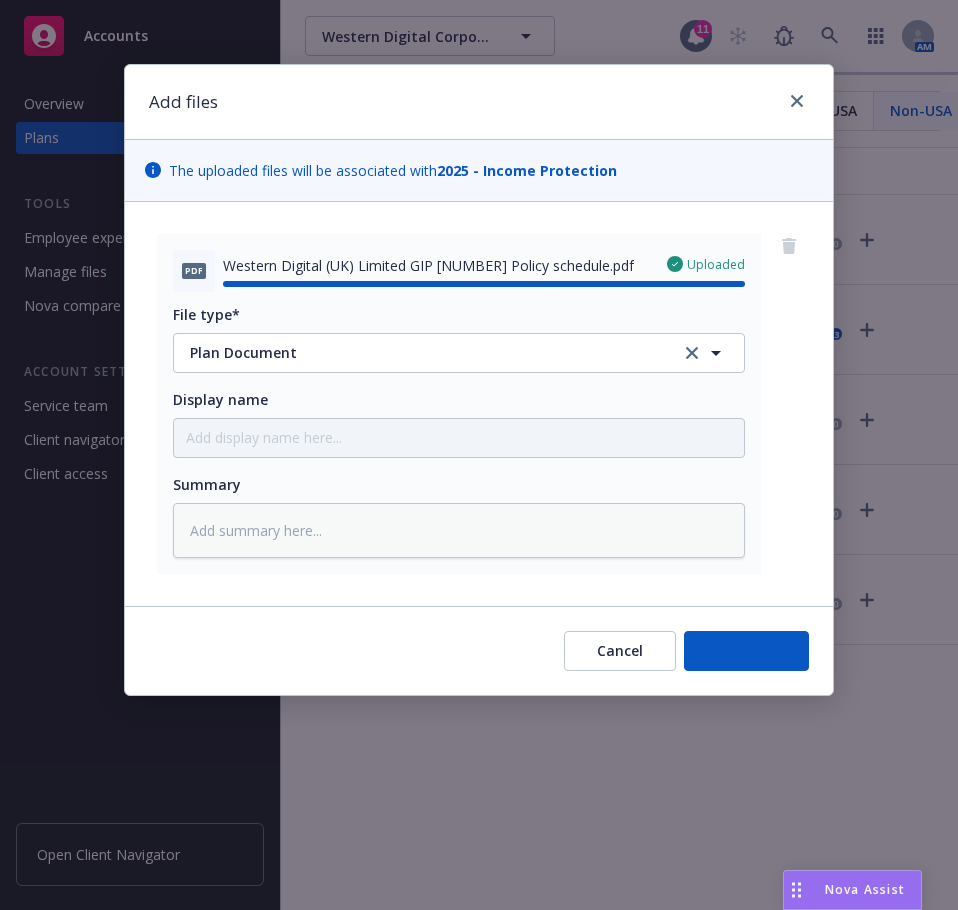 type on "x" 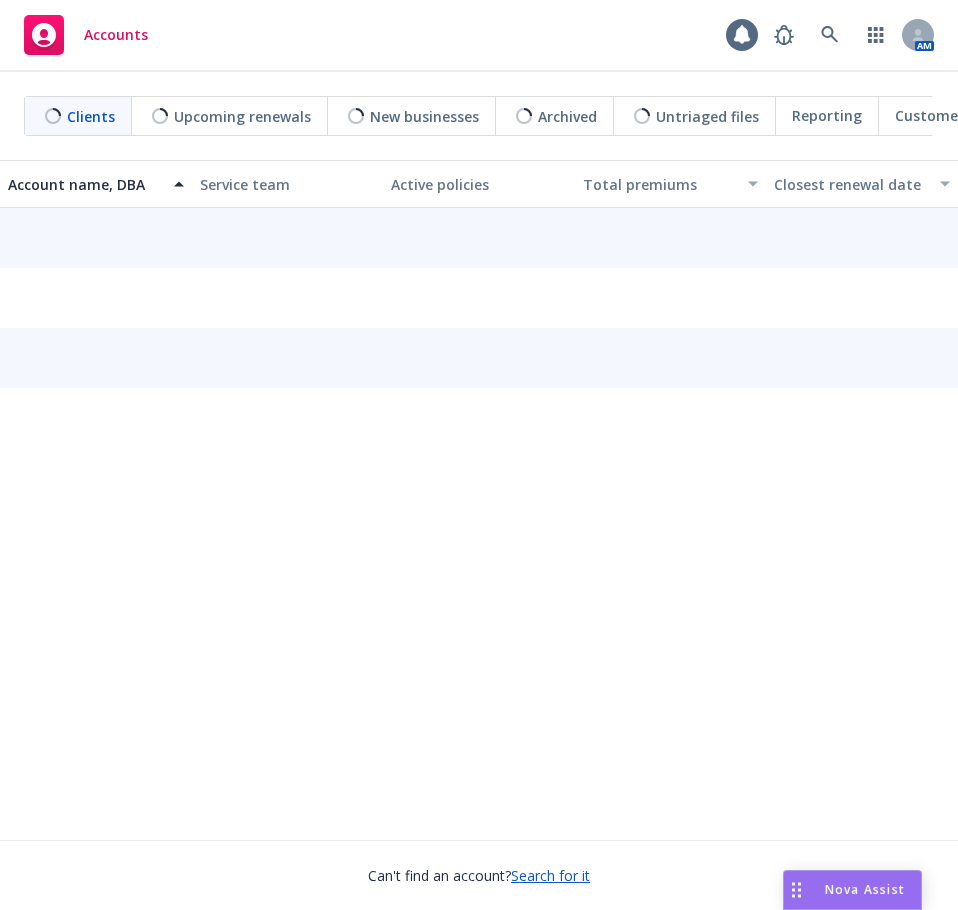 scroll, scrollTop: 0, scrollLeft: 0, axis: both 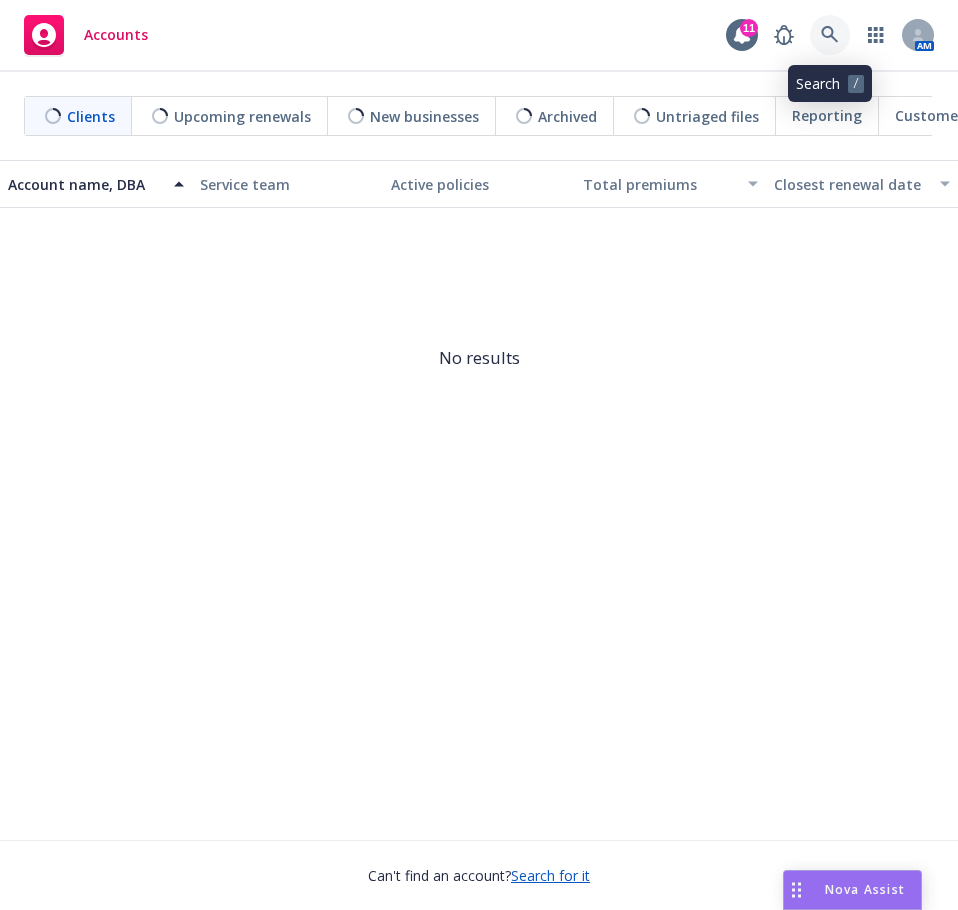 click 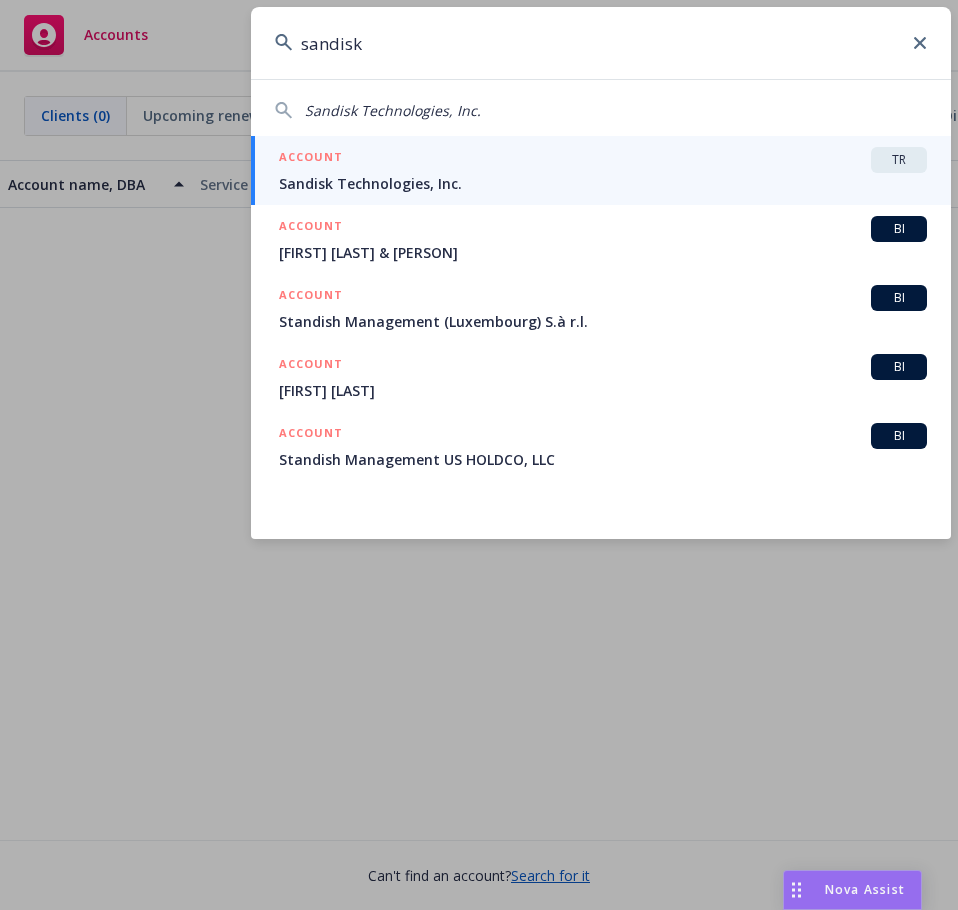 type on "sandisk" 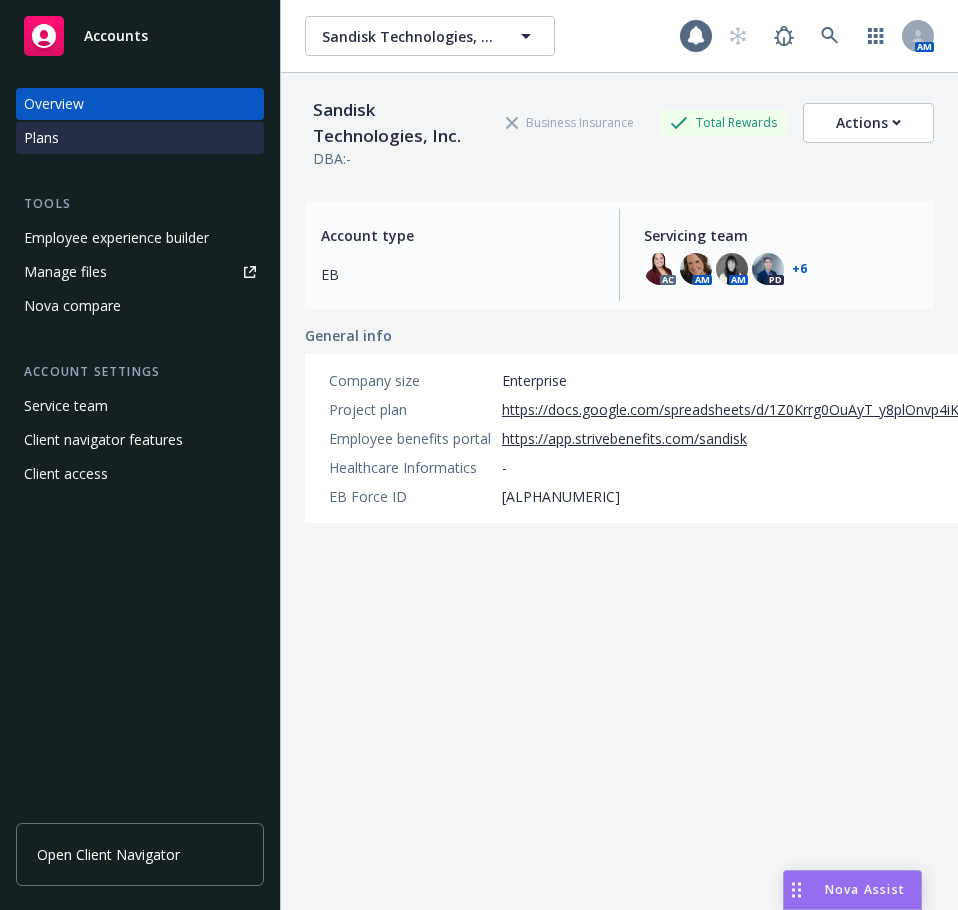 click on "Plans" at bounding box center (41, 138) 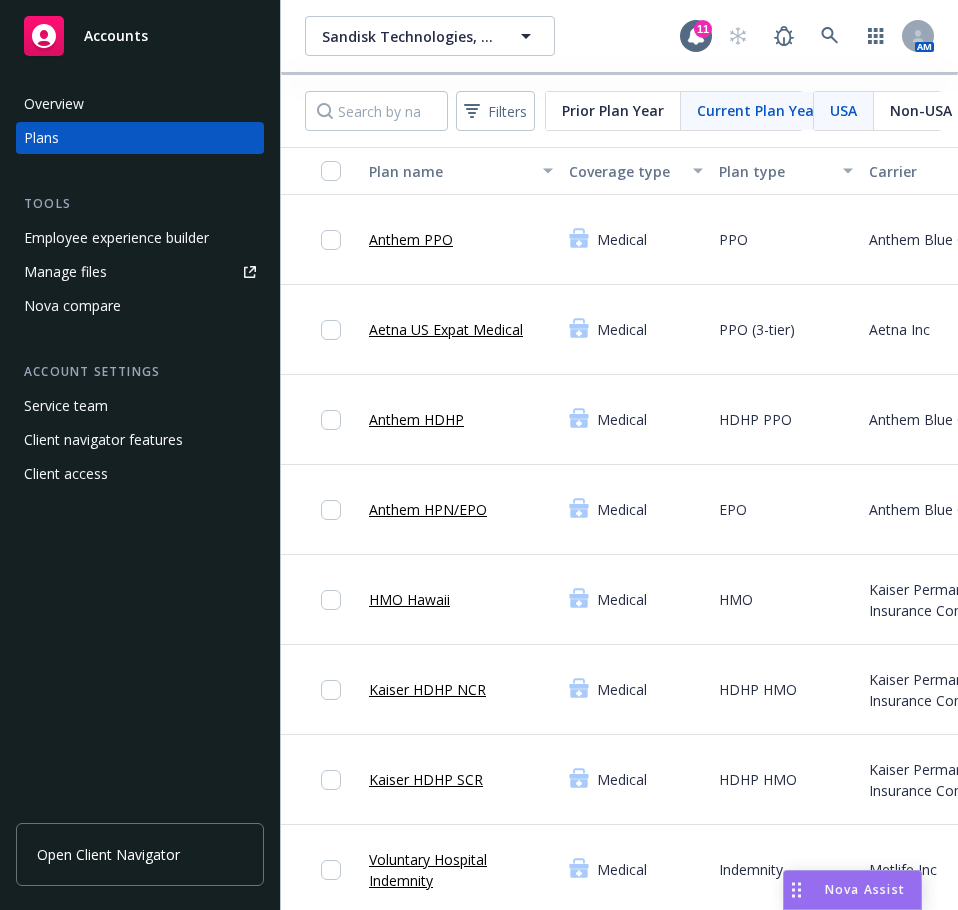click on "Non-USA" at bounding box center (921, 110) 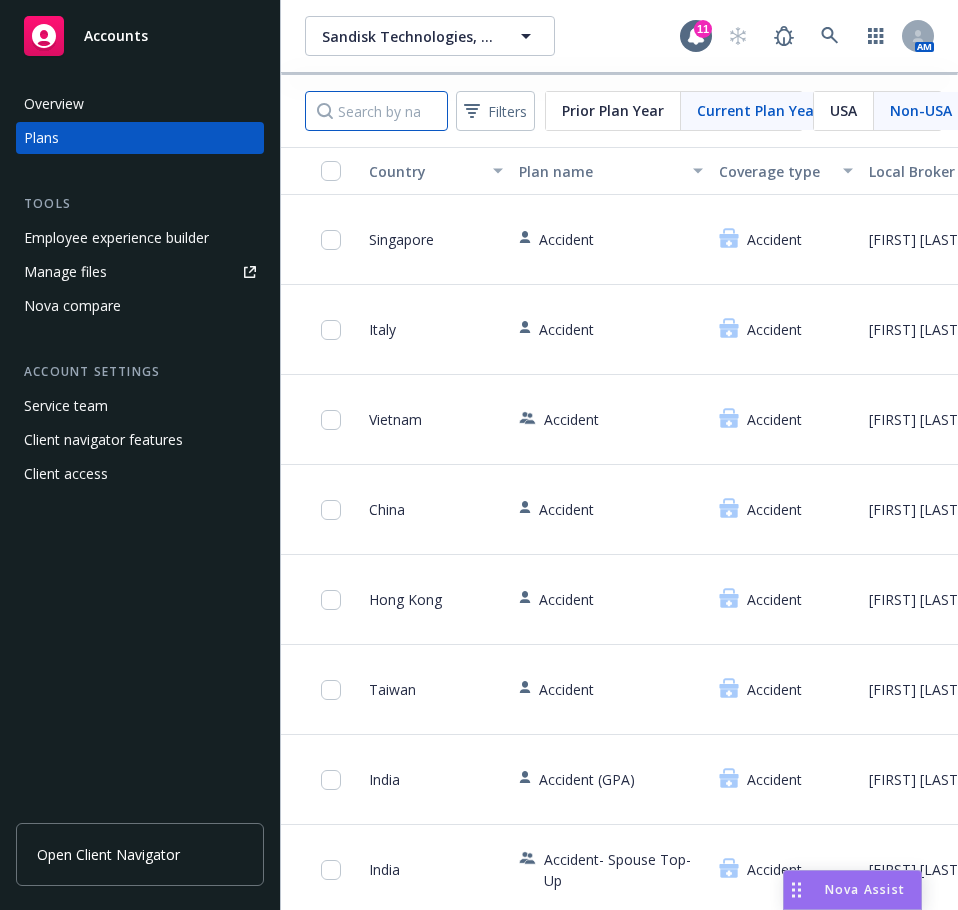 click at bounding box center (376, 111) 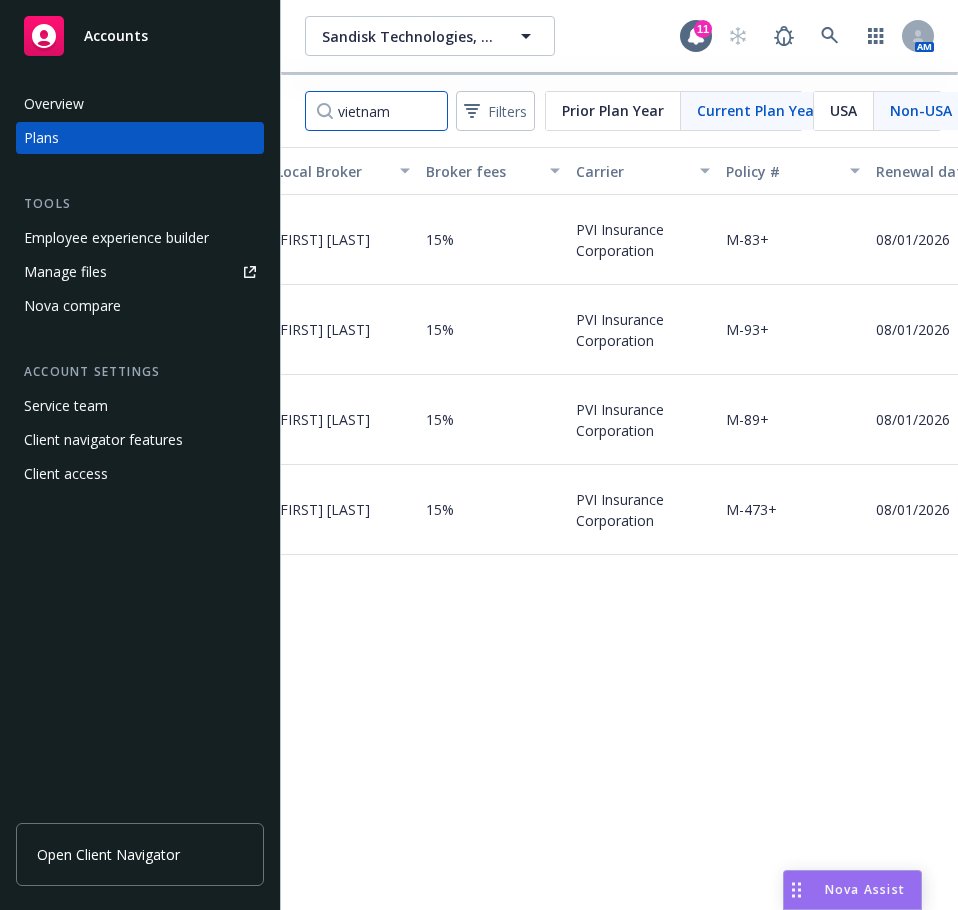 scroll, scrollTop: 0, scrollLeft: 803, axis: horizontal 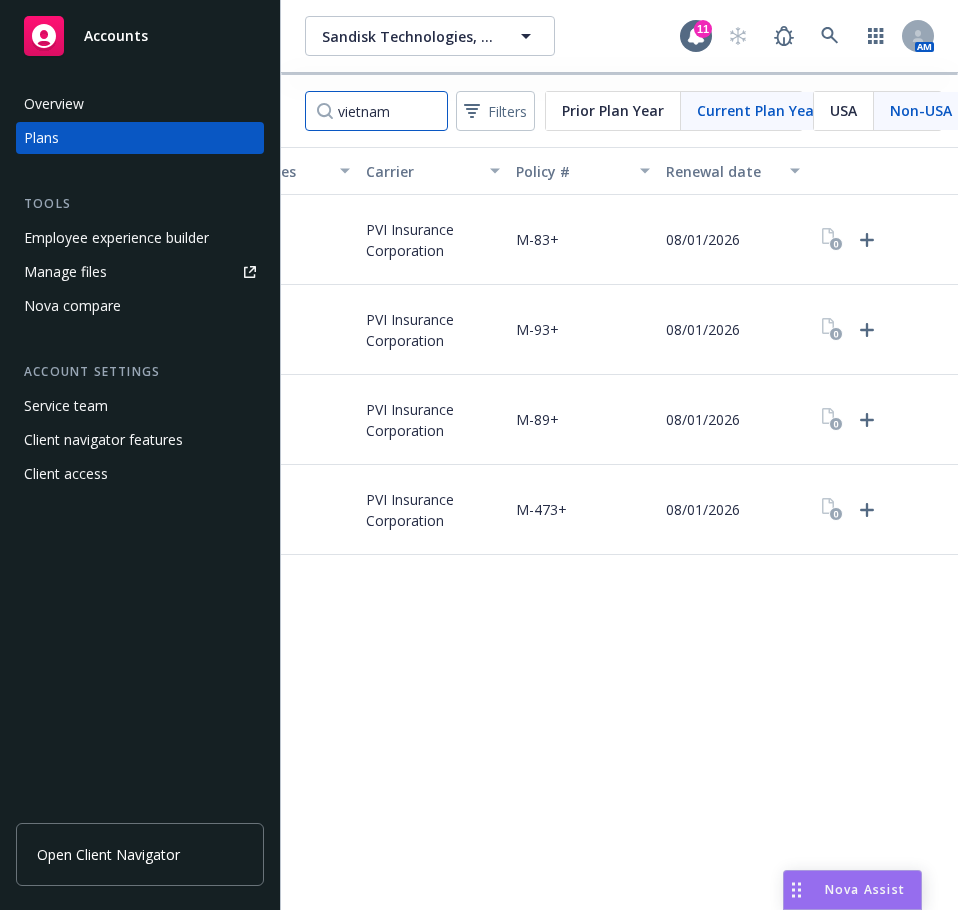 type on "vietnam" 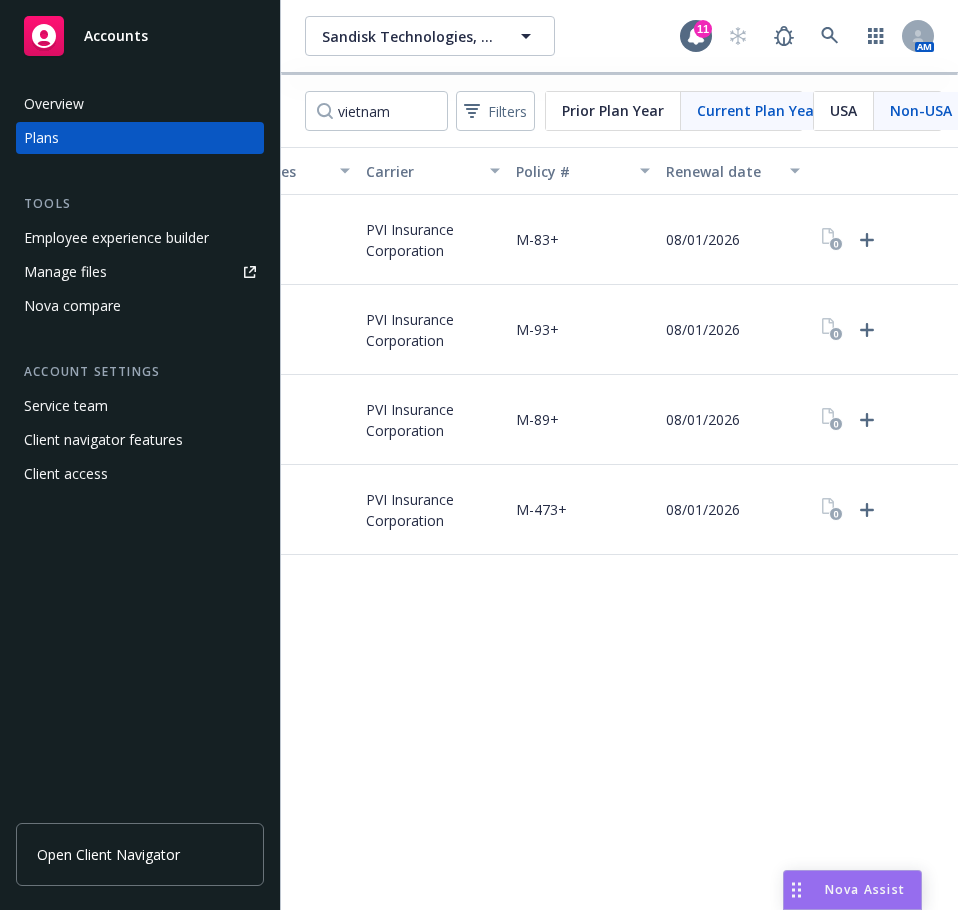 click at bounding box center [883, 510] 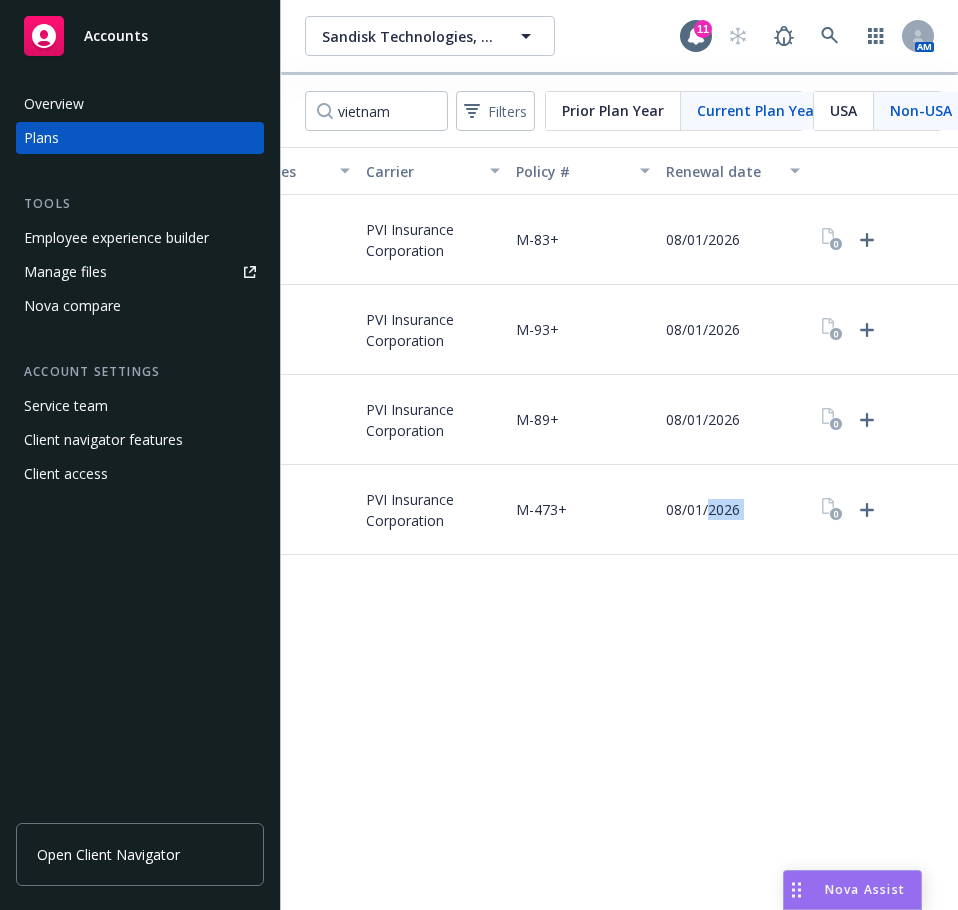drag, startPoint x: 872, startPoint y: 507, endPoint x: 636, endPoint y: 585, distance: 248.55583 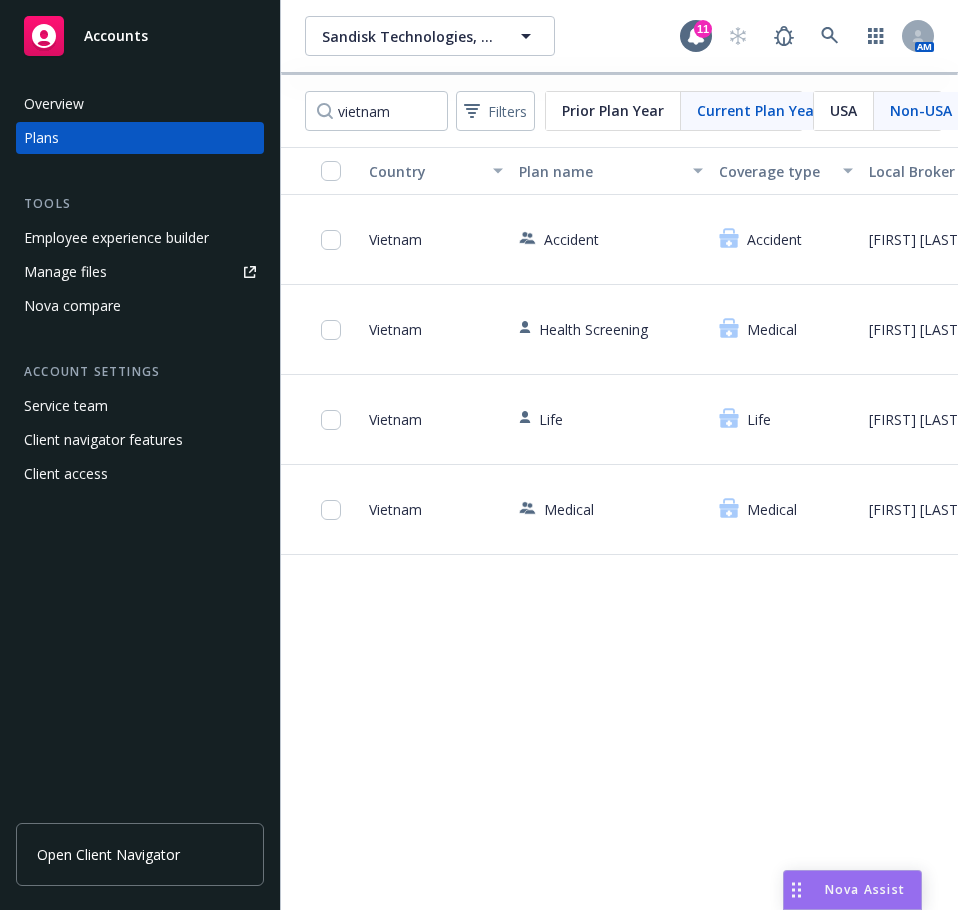 scroll, scrollTop: 0, scrollLeft: 803, axis: horizontal 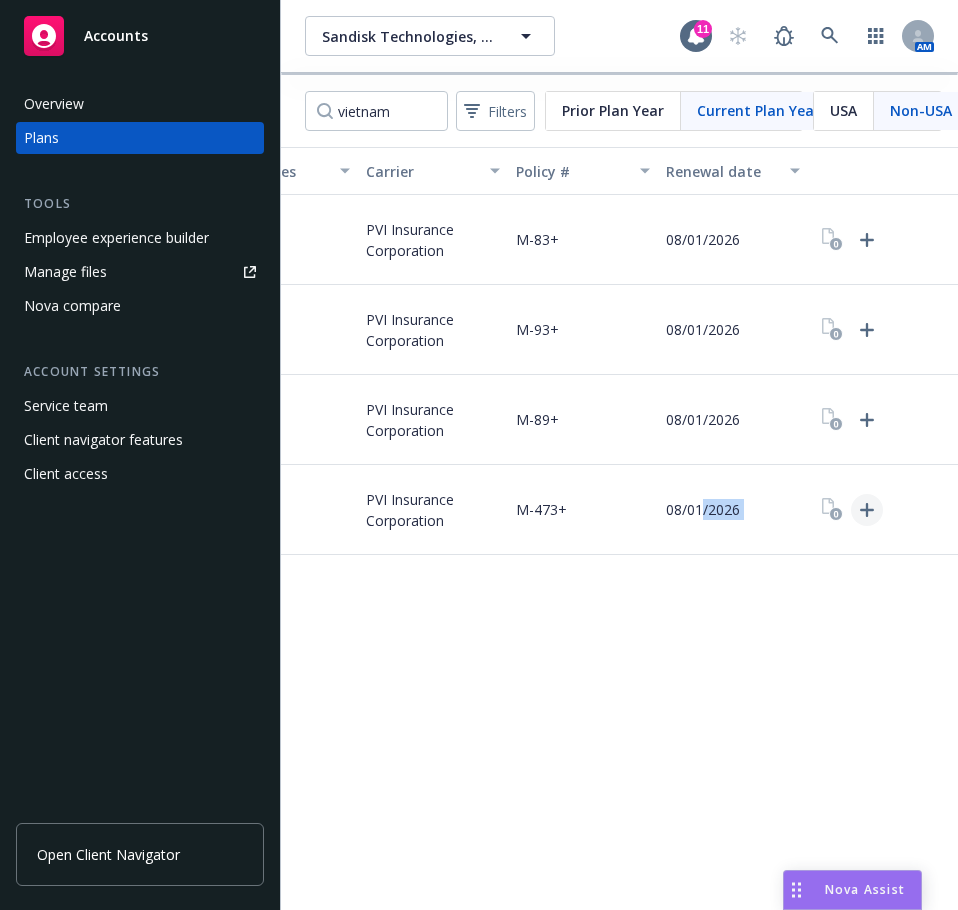 click 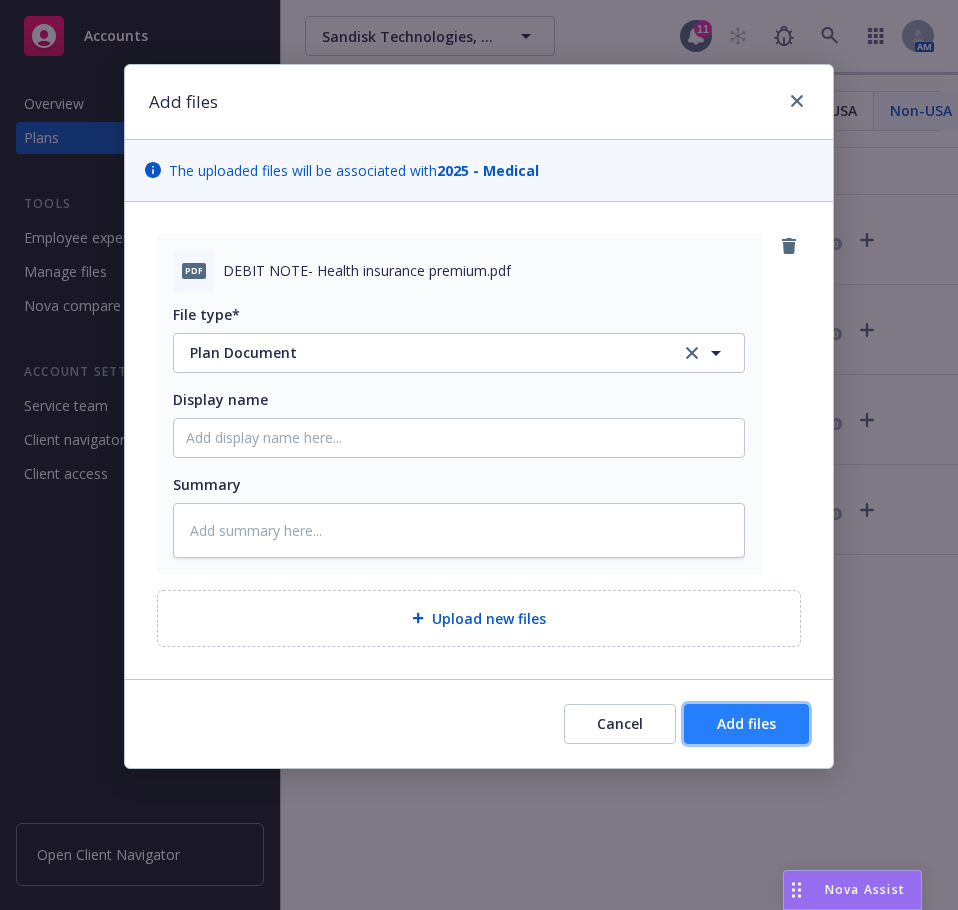 click on "Add files" at bounding box center (746, 723) 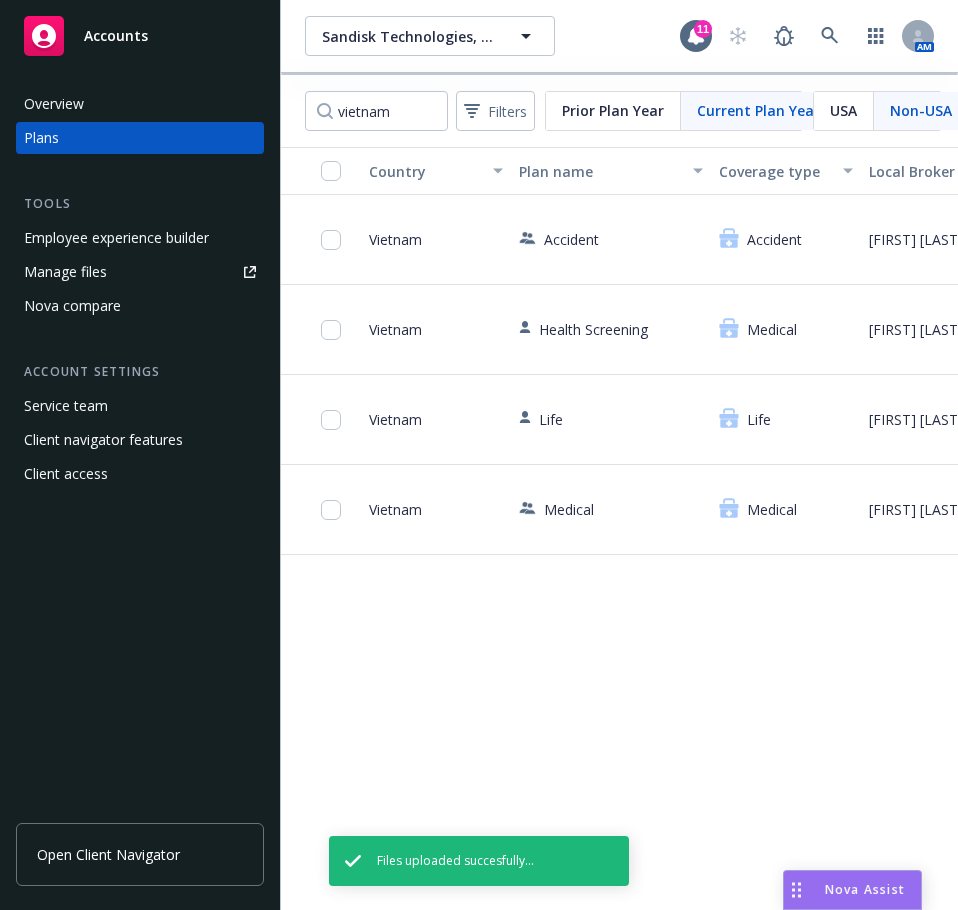scroll, scrollTop: 0, scrollLeft: 803, axis: horizontal 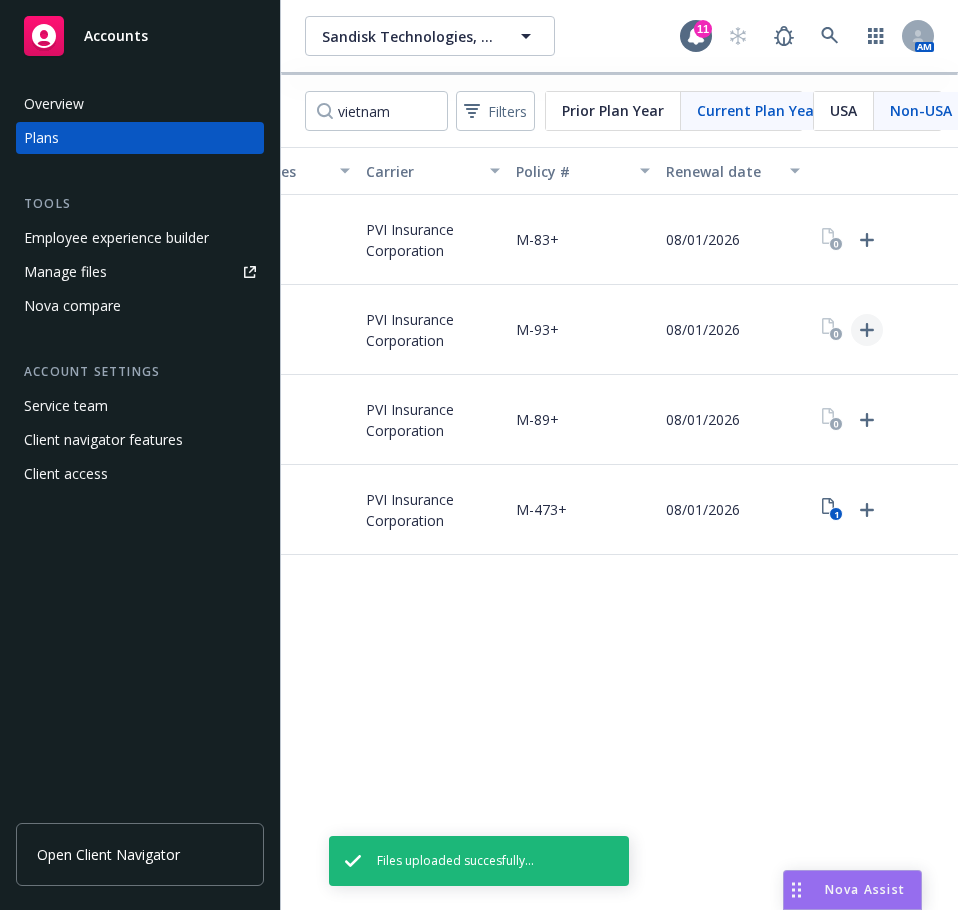 click 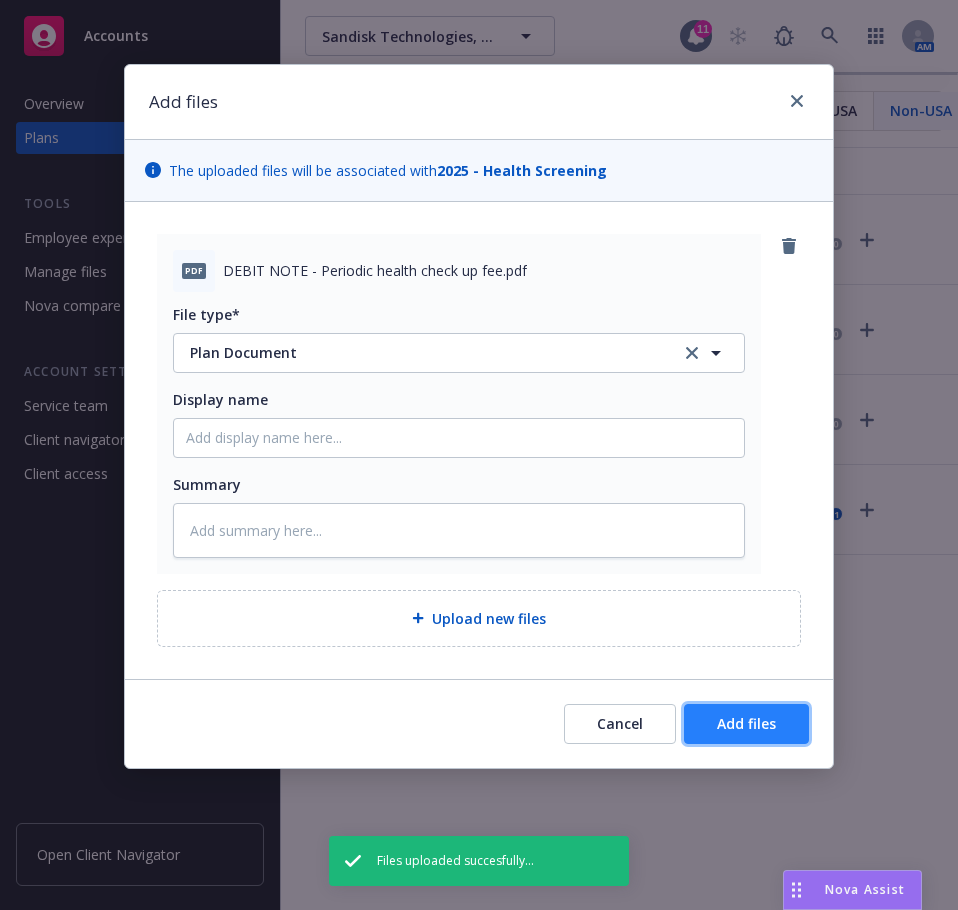 click on "Add files" at bounding box center [746, 724] 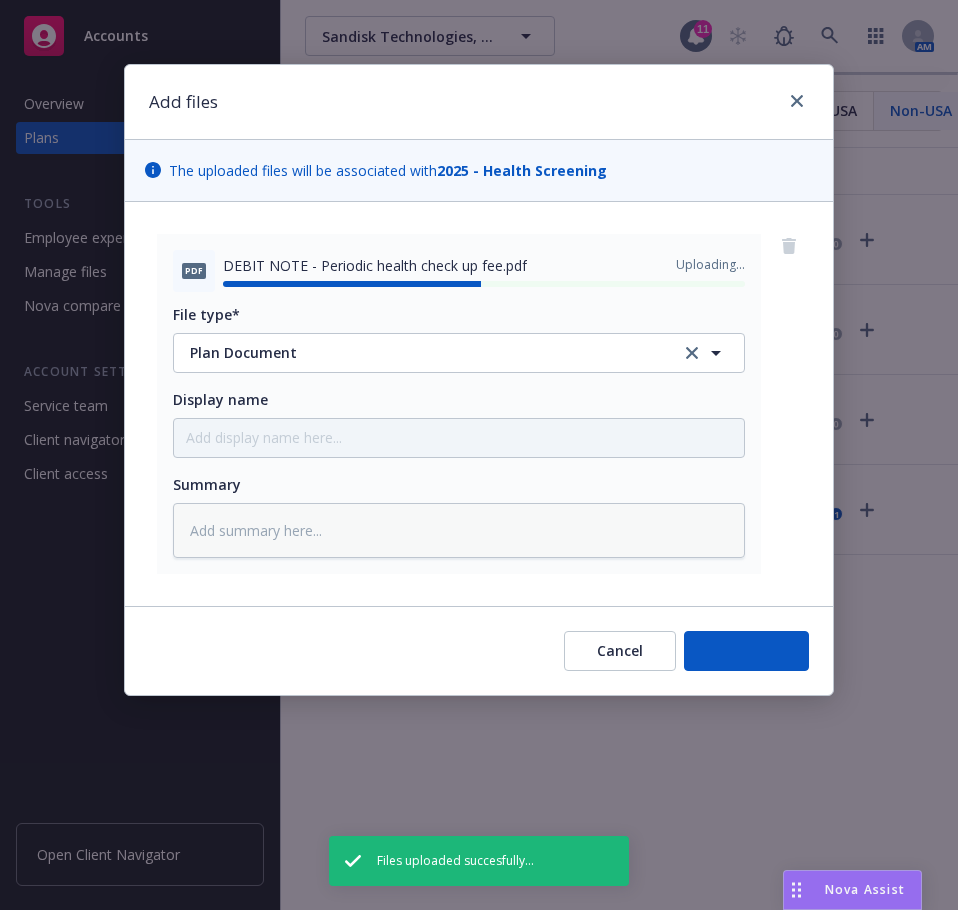 type on "x" 